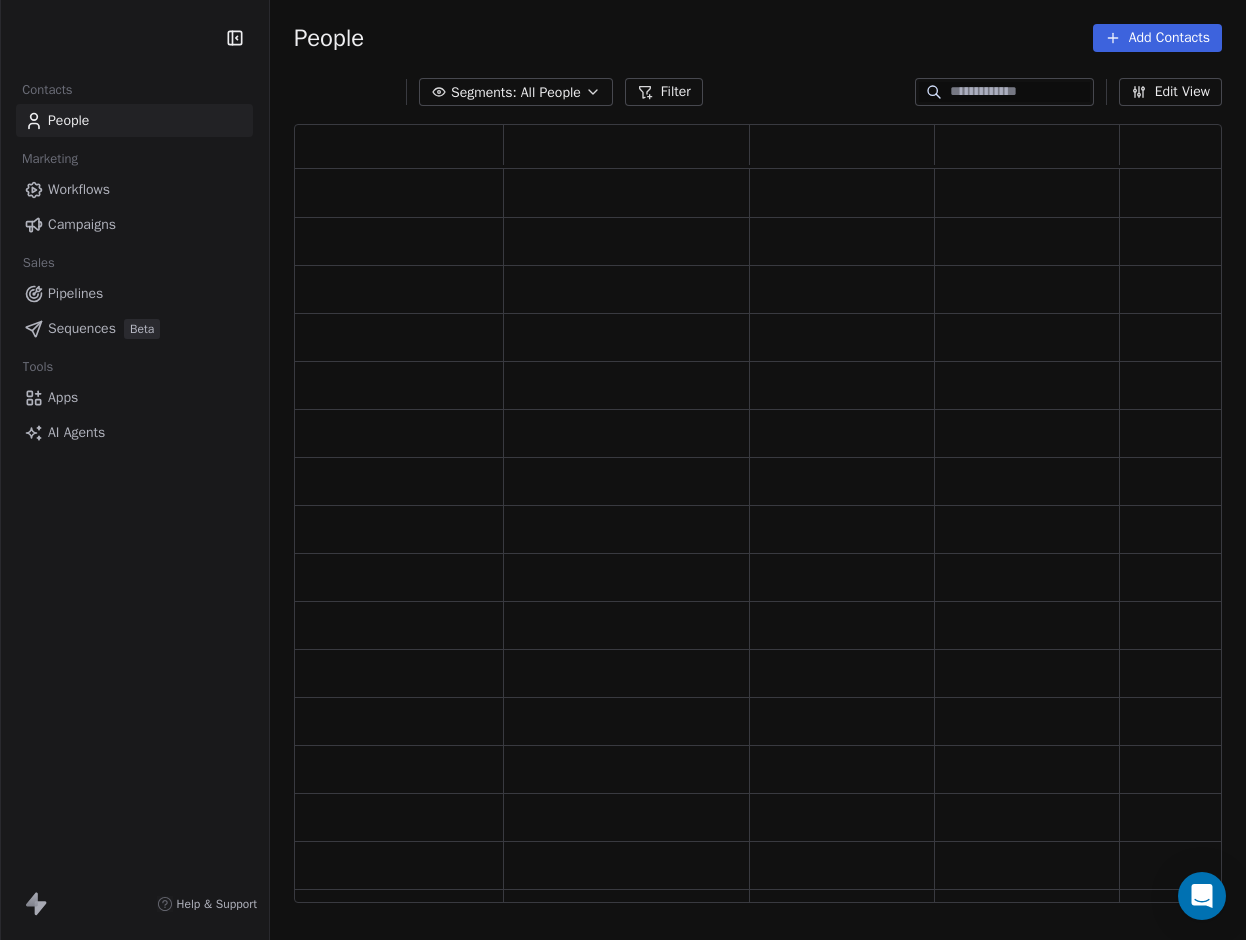 scroll, scrollTop: 0, scrollLeft: 0, axis: both 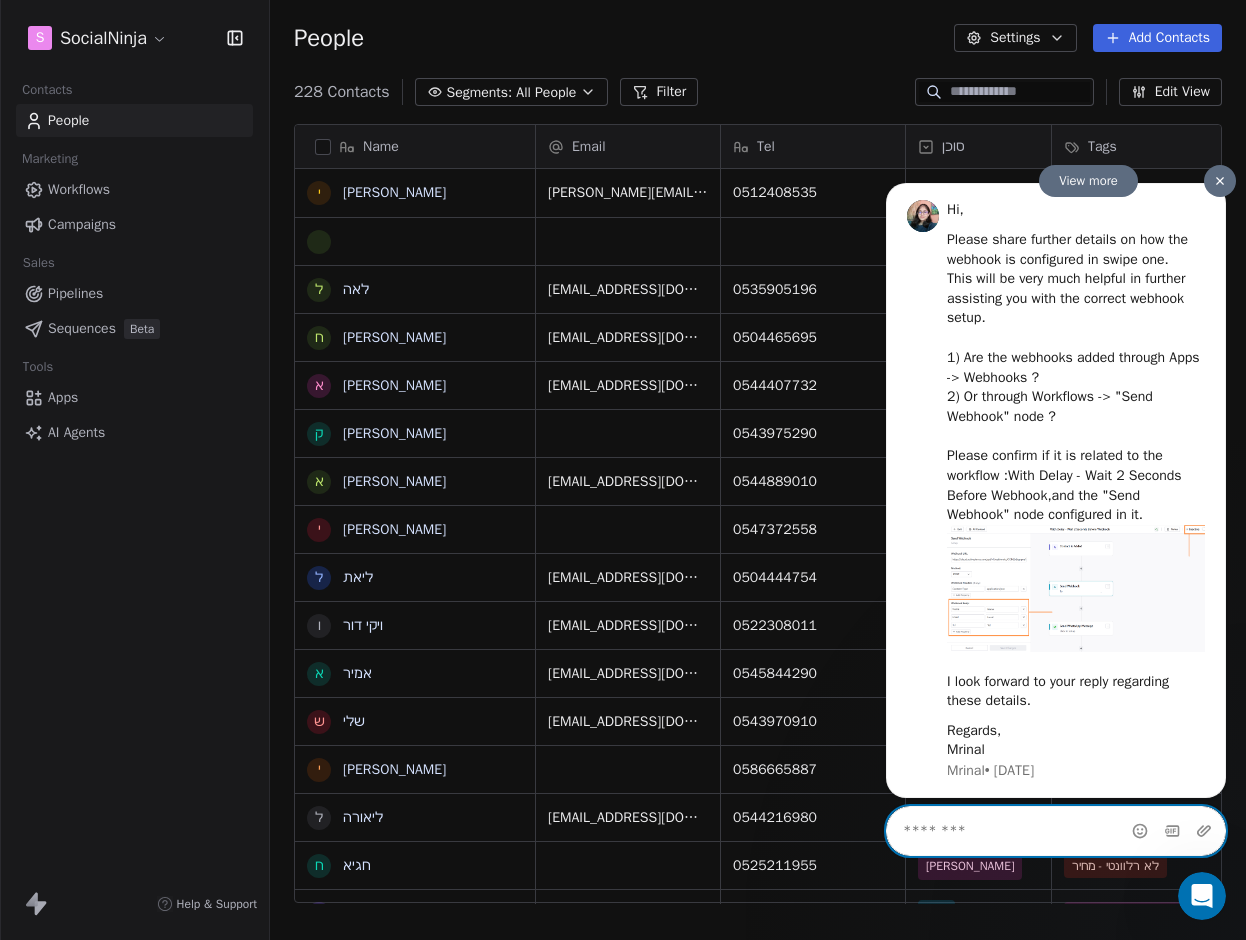click at bounding box center (1056, 831) 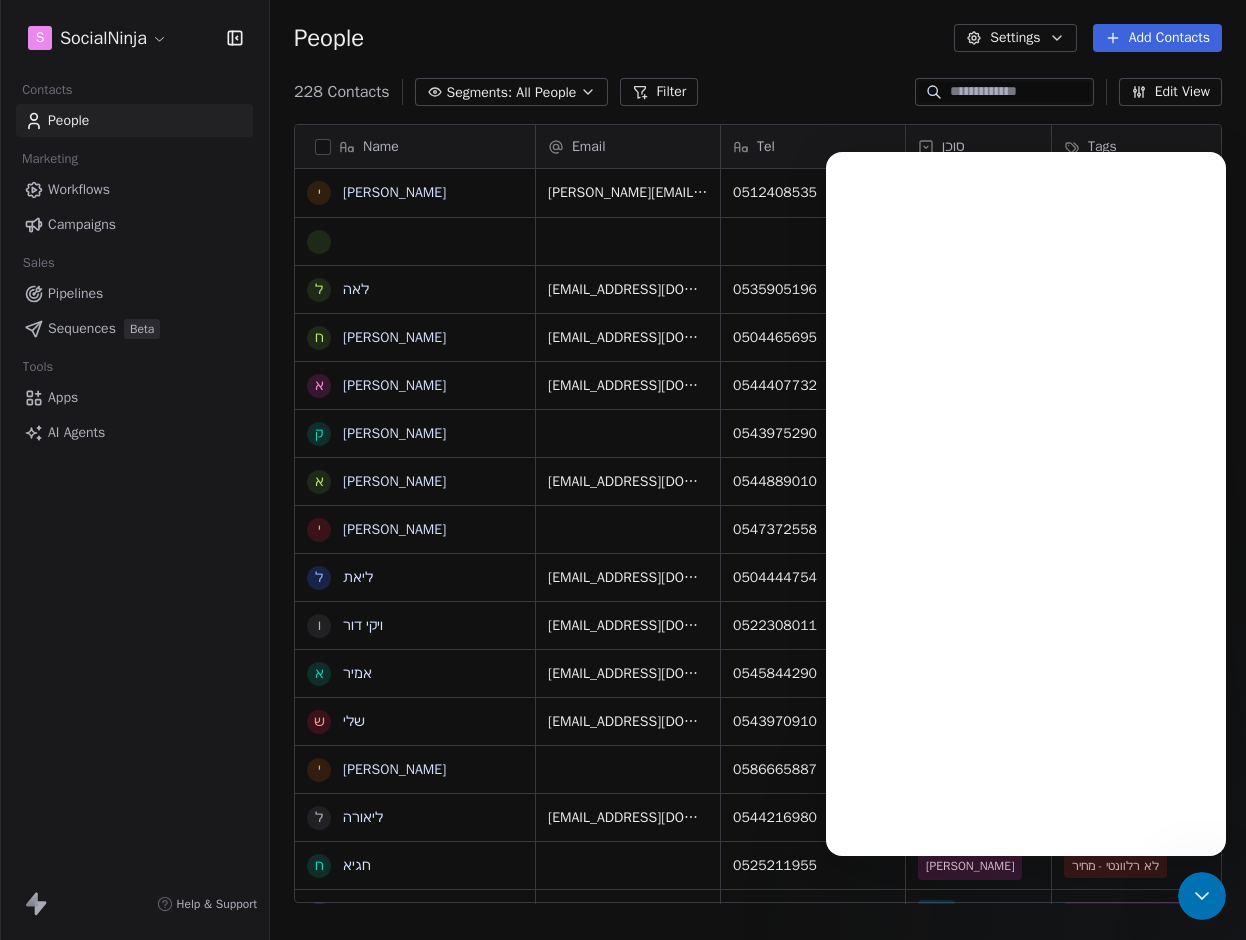 scroll, scrollTop: 0, scrollLeft: 0, axis: both 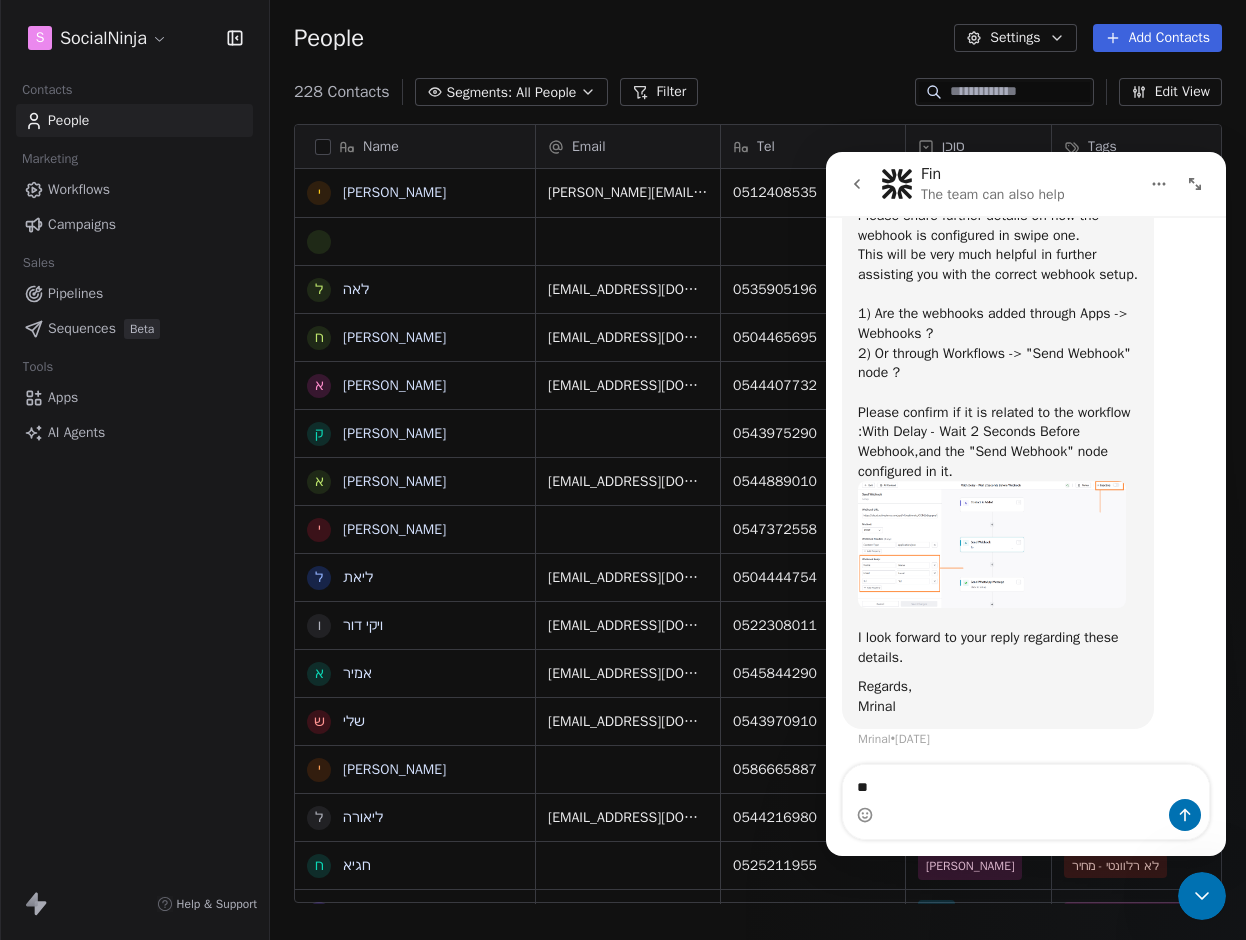 type on "*" 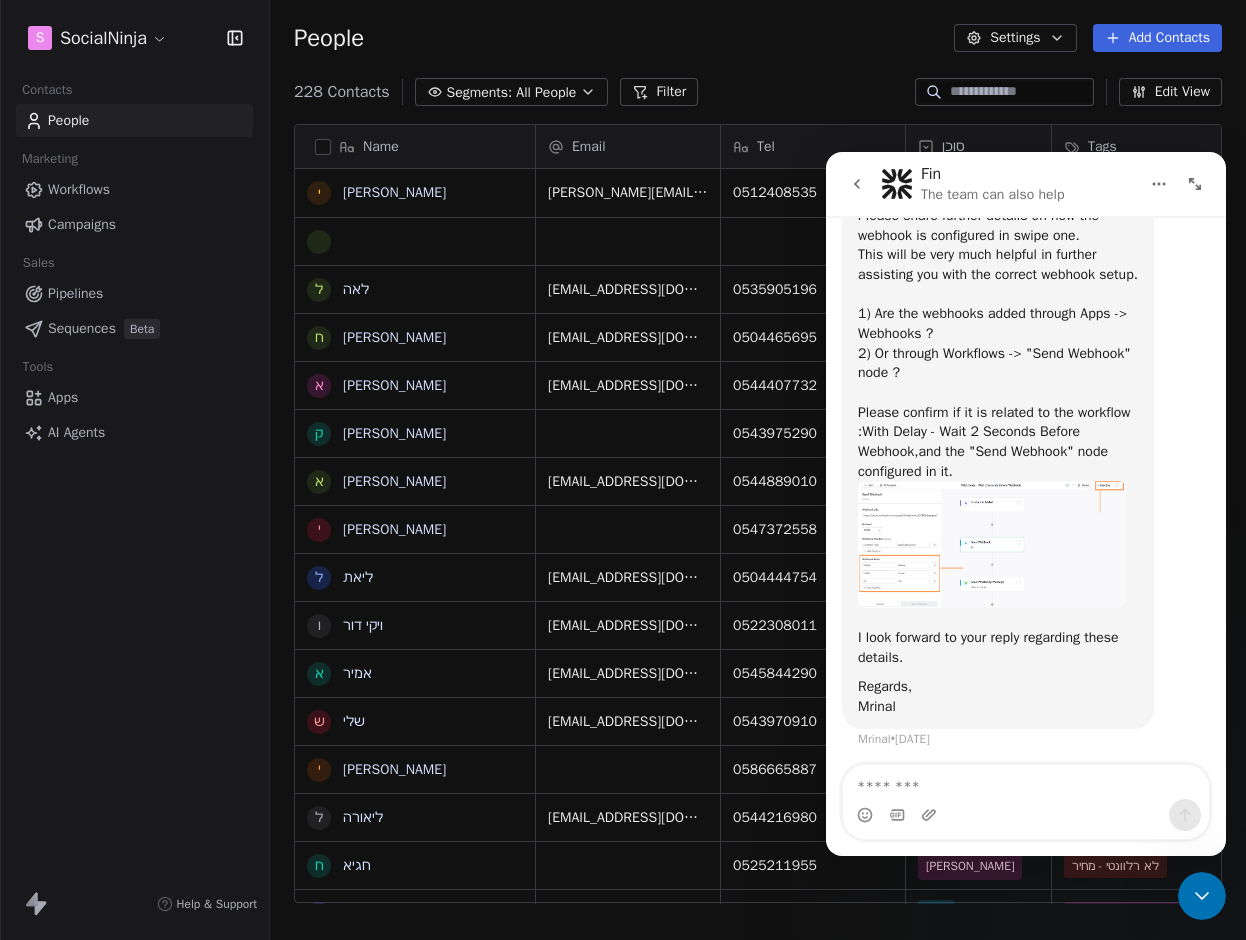 type on "*" 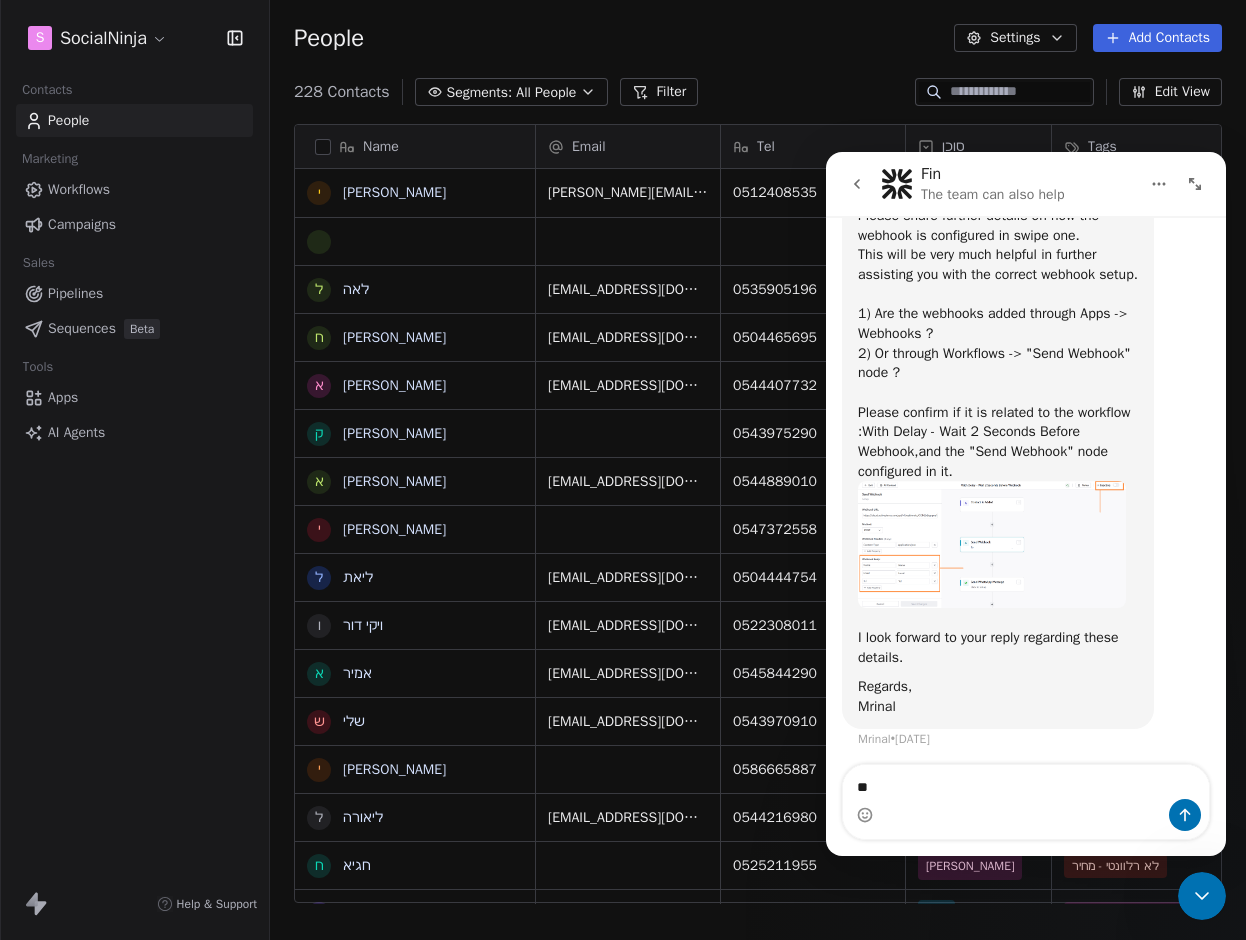 type on "*" 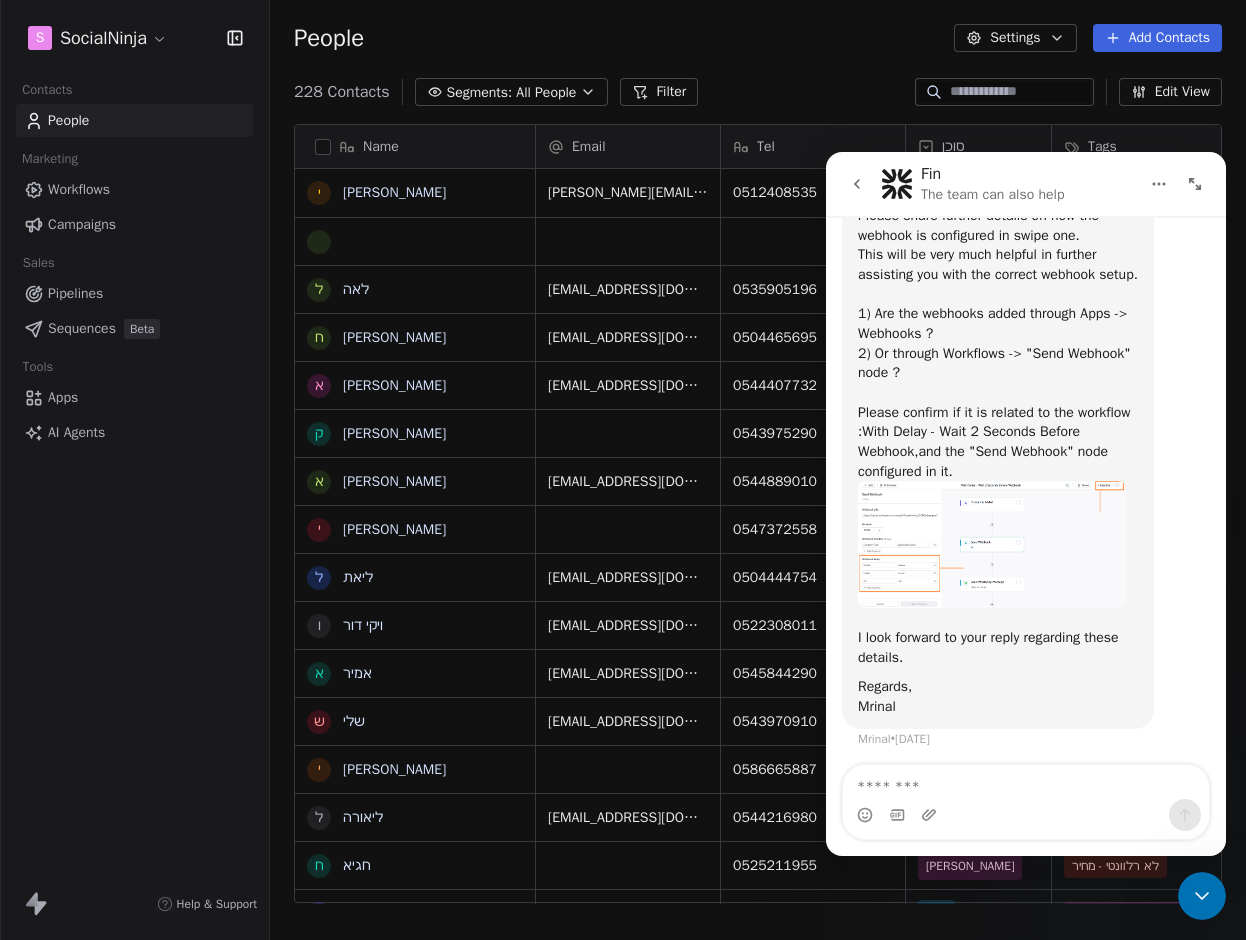 click on "People" at bounding box center [134, 120] 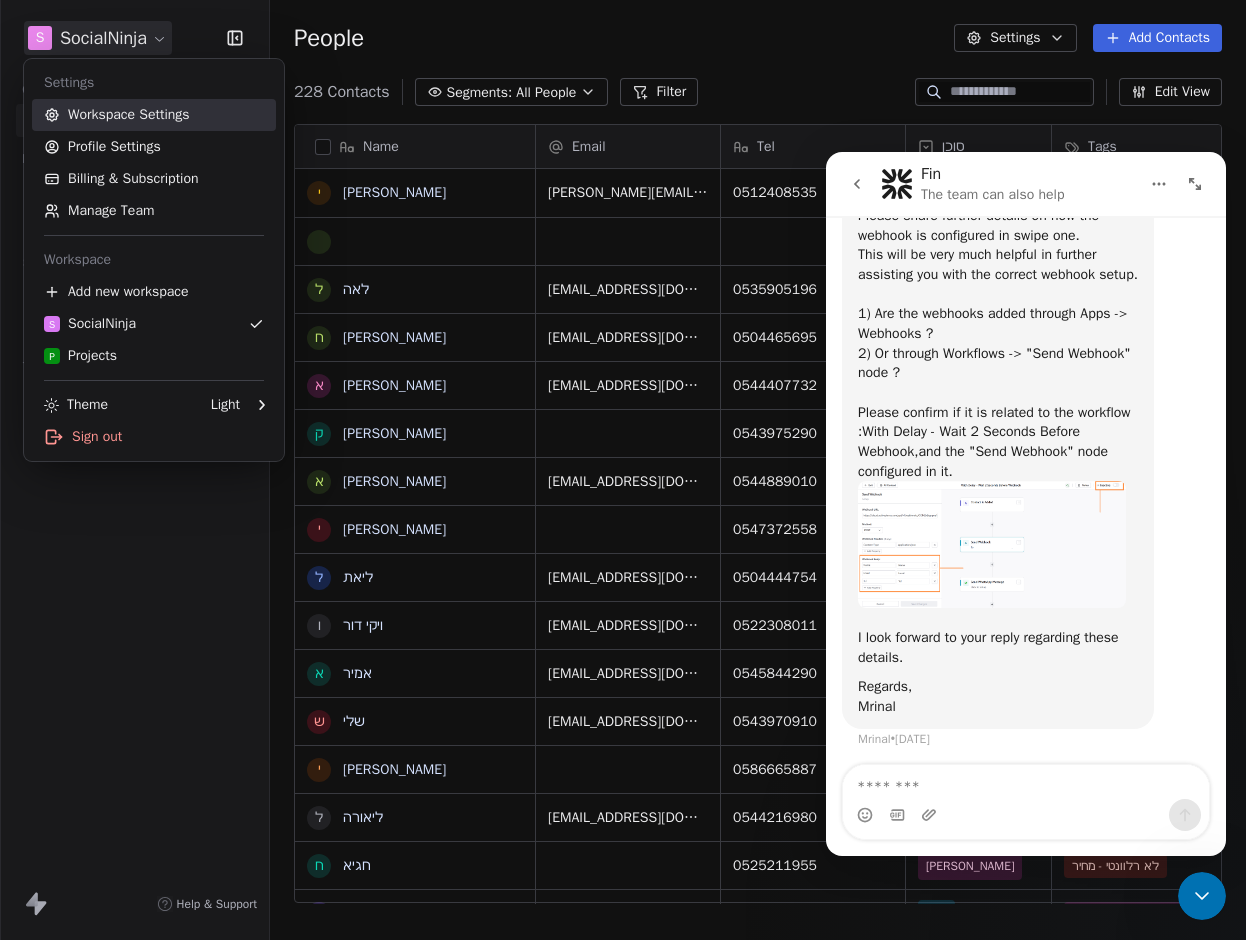 click on "Workspace Settings" at bounding box center [154, 115] 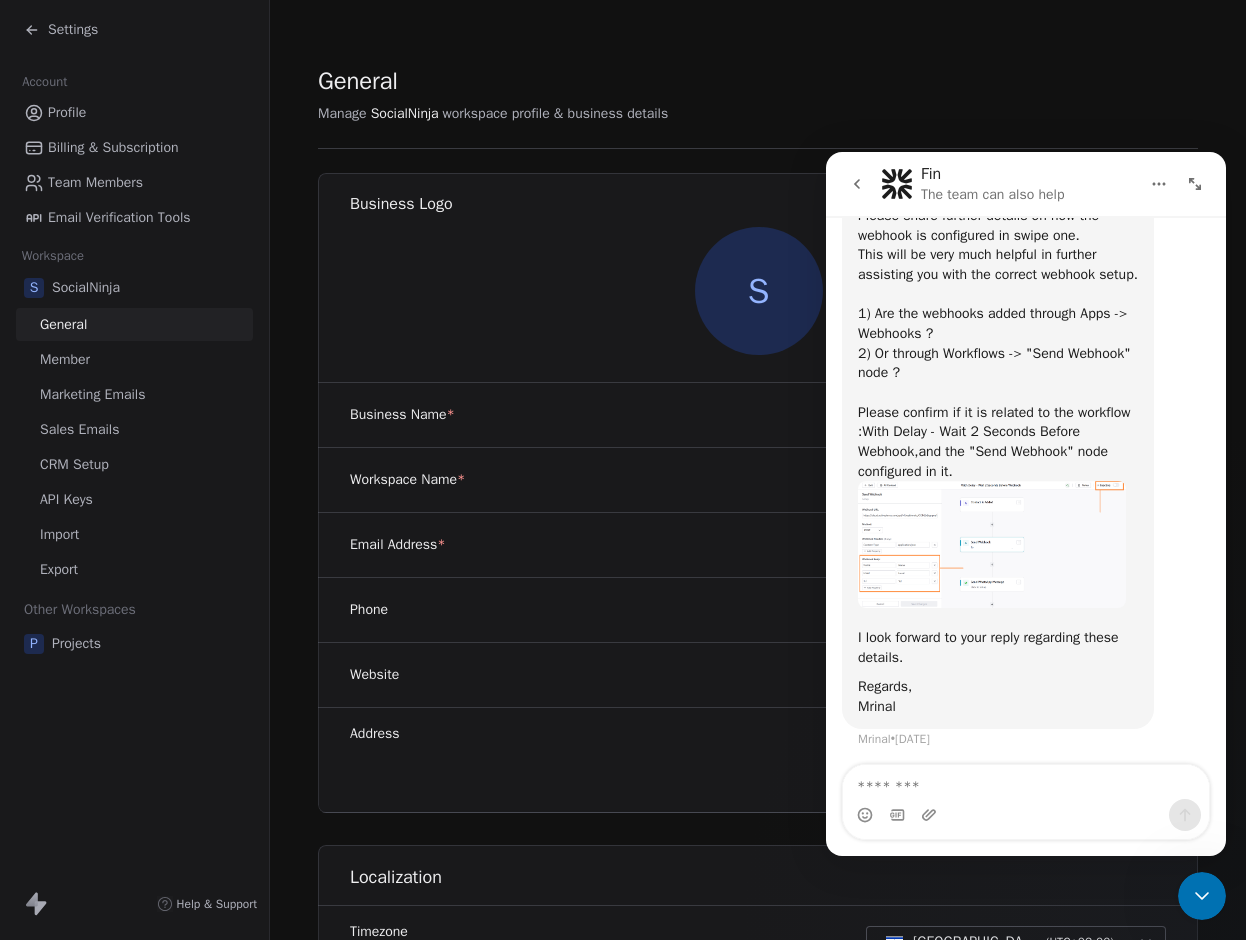 click on "Team Members" at bounding box center (95, 182) 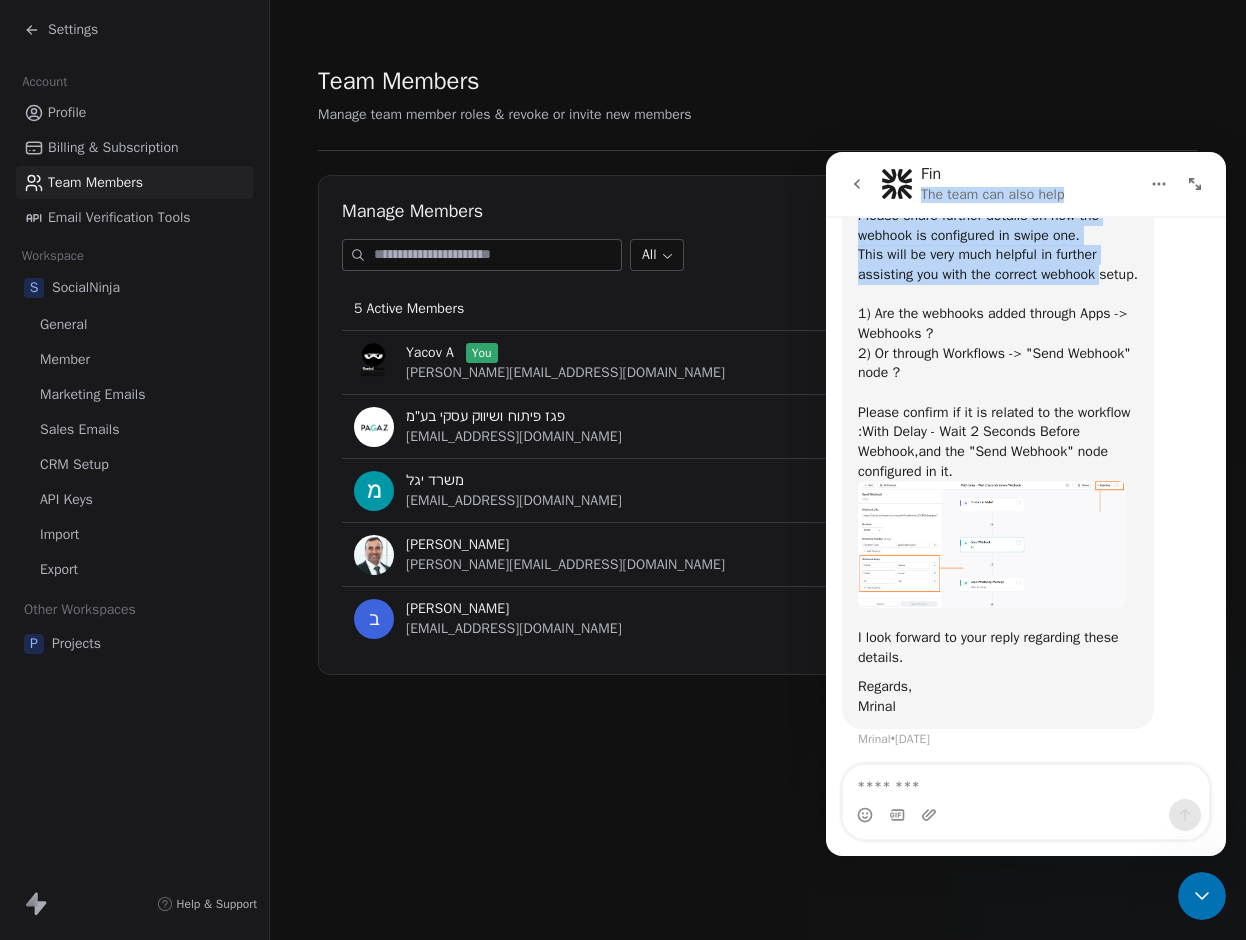 drag, startPoint x: 1074, startPoint y: 181, endPoint x: 1542, endPoint y: 419, distance: 525.04095 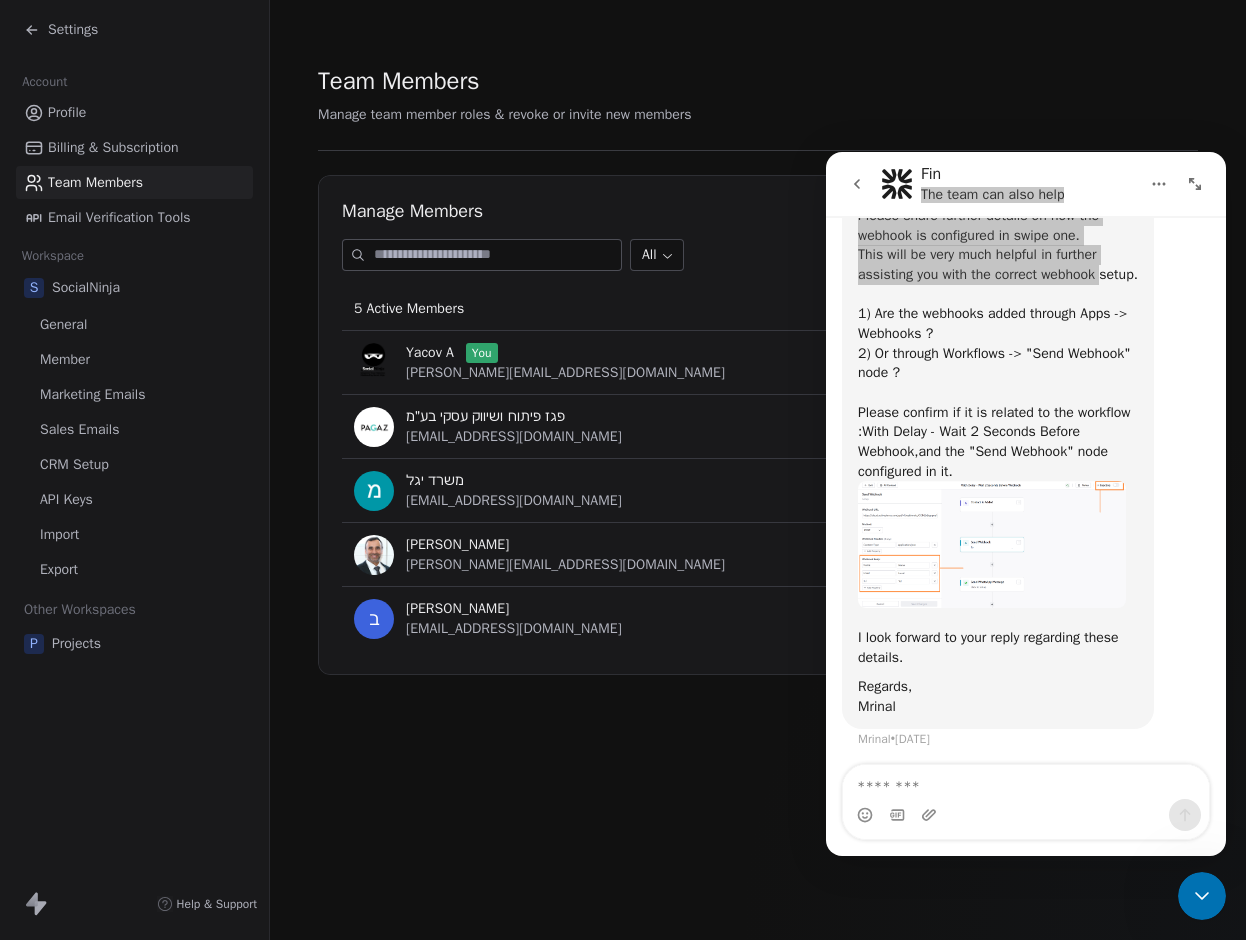 click on "All Invite Member" at bounding box center [758, 255] 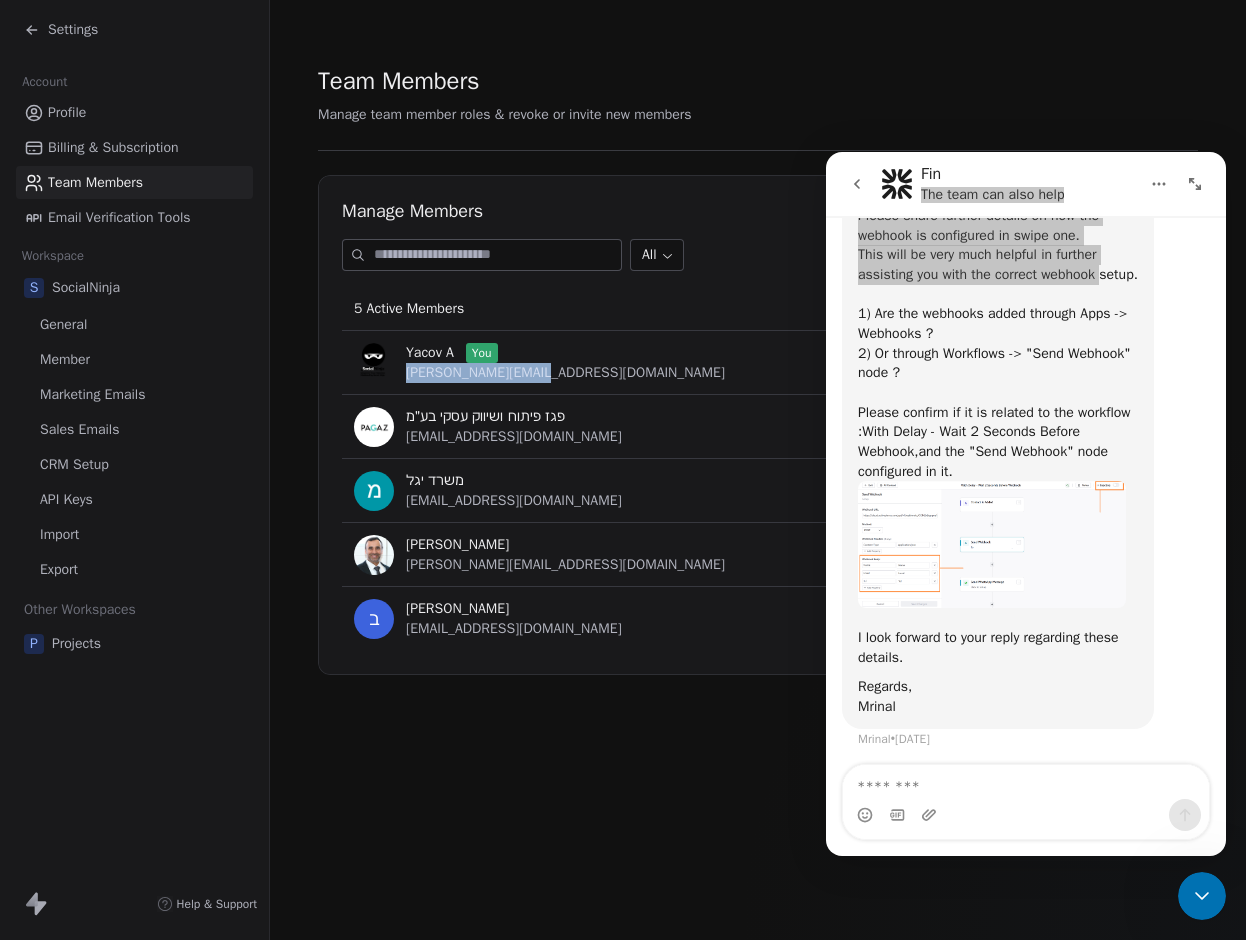 drag, startPoint x: 400, startPoint y: 379, endPoint x: 591, endPoint y: 384, distance: 191.06543 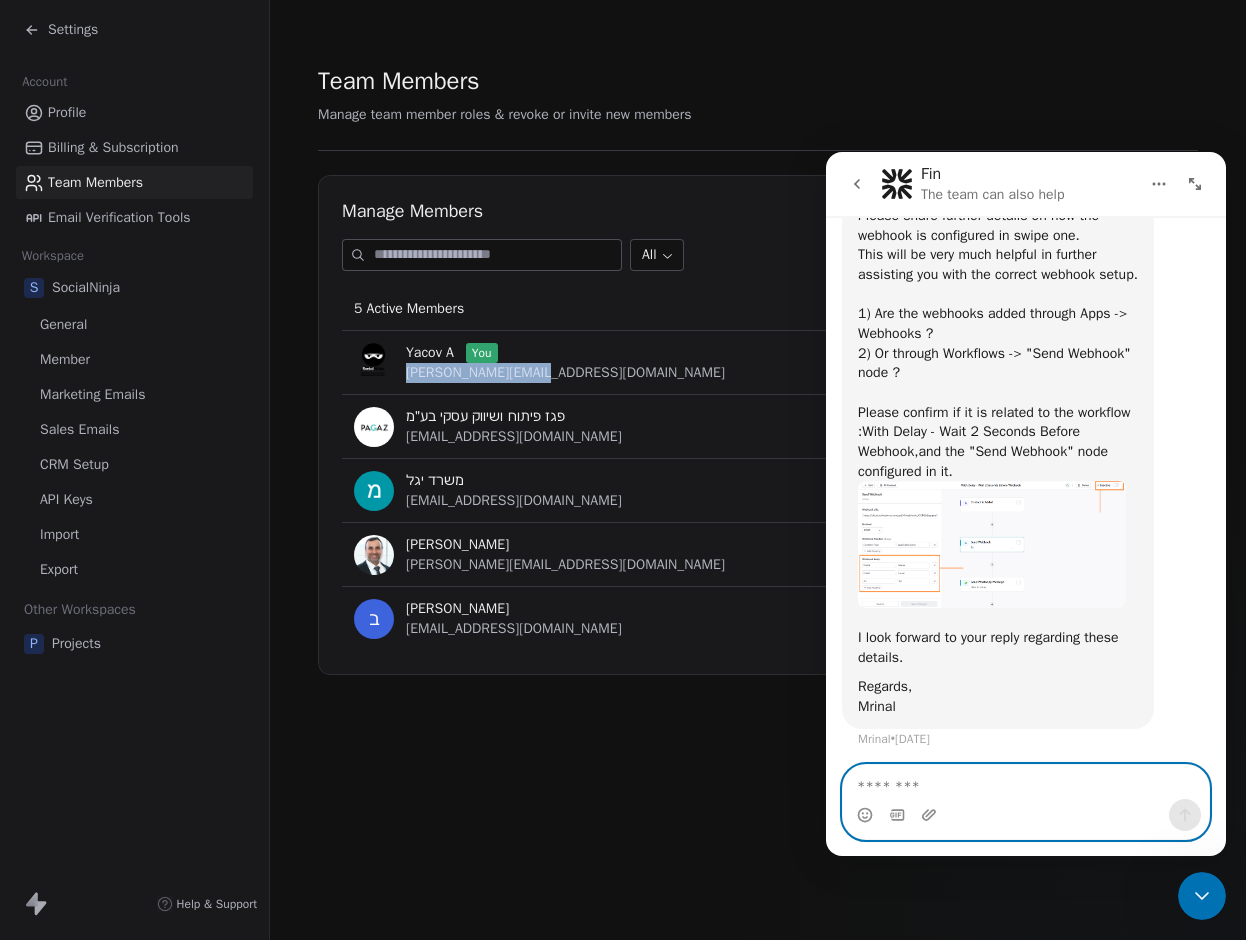 click at bounding box center [1026, 782] 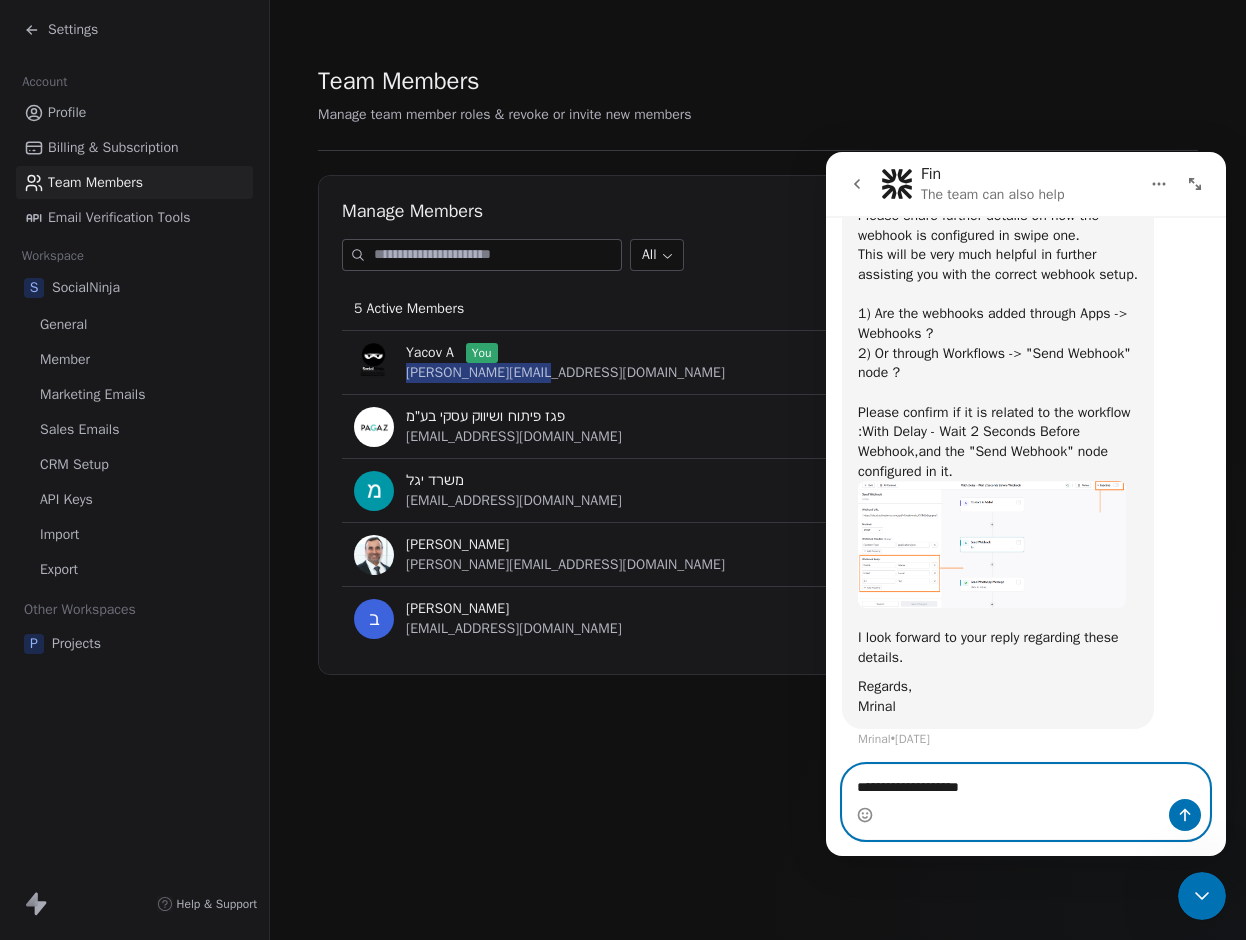 paste on "**********" 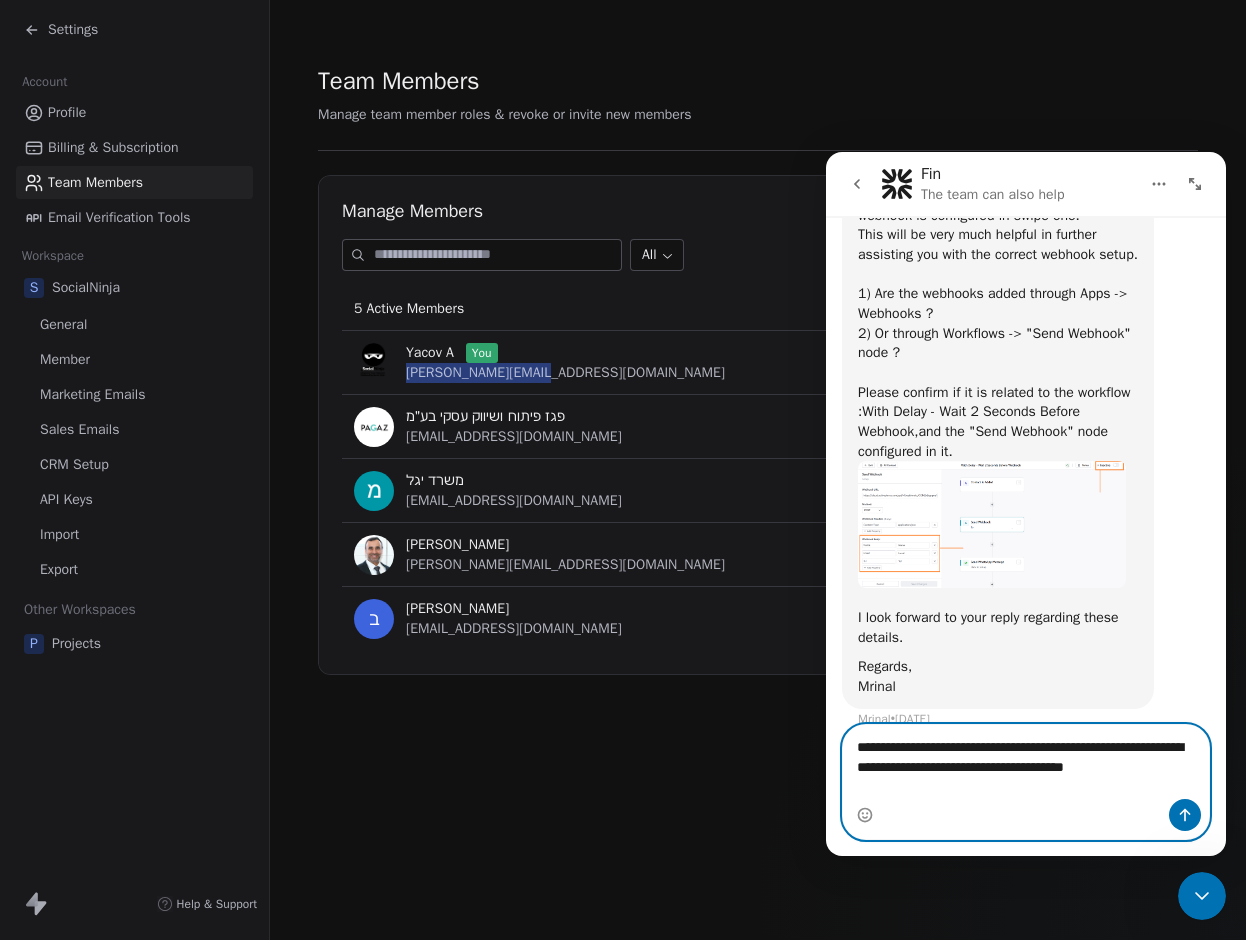 scroll, scrollTop: 4170, scrollLeft: 0, axis: vertical 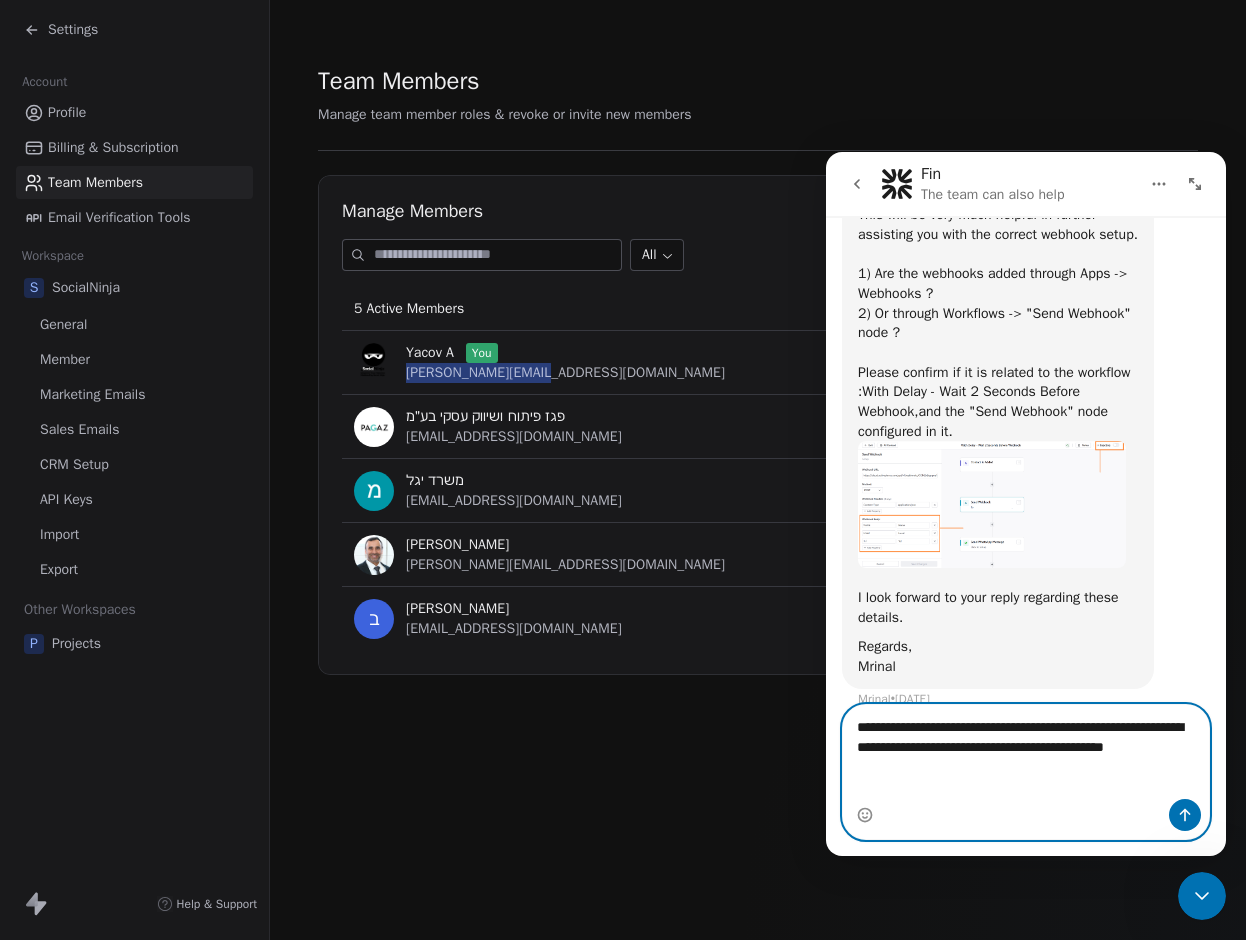type on "**********" 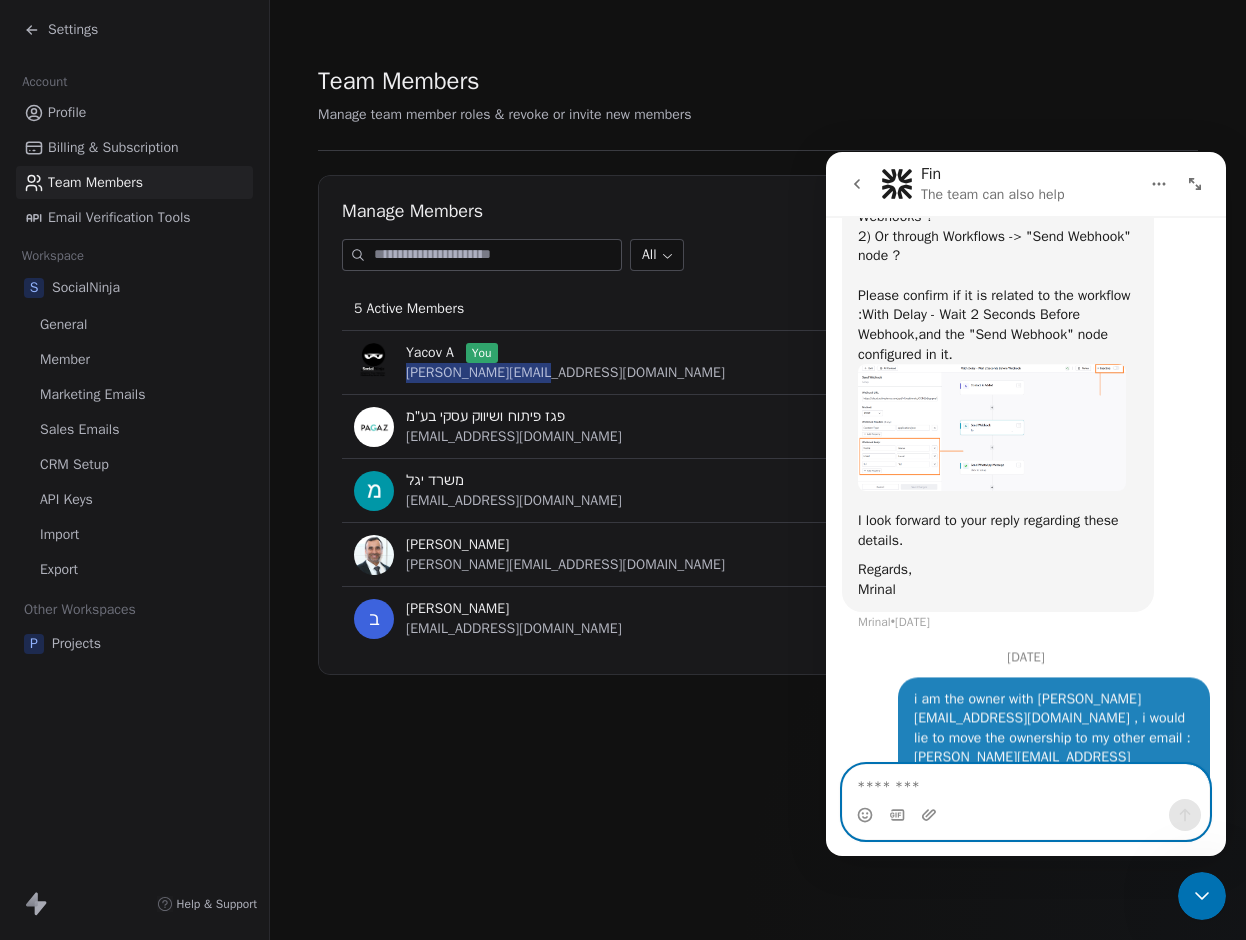 scroll, scrollTop: 4256, scrollLeft: 0, axis: vertical 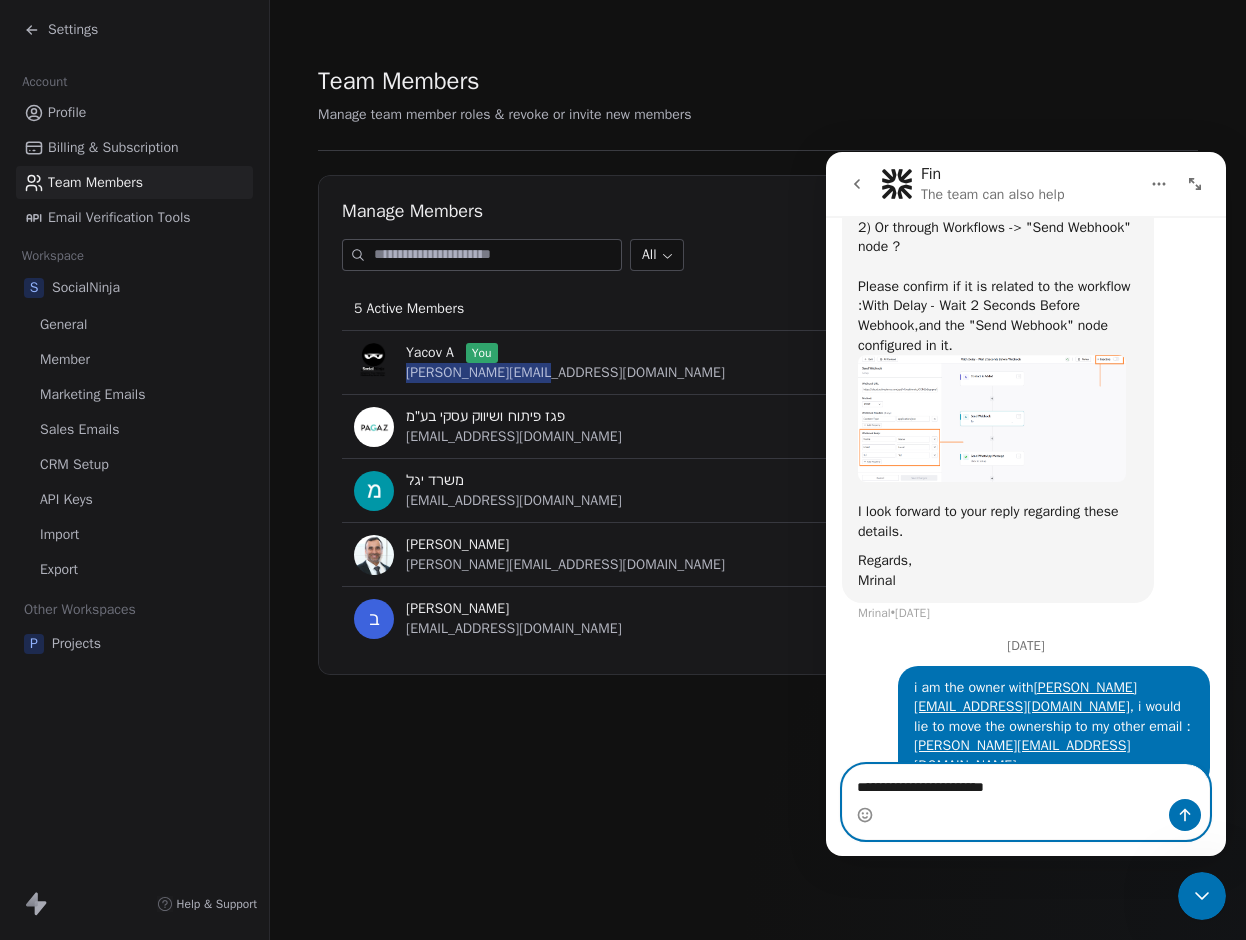 paste on "**********" 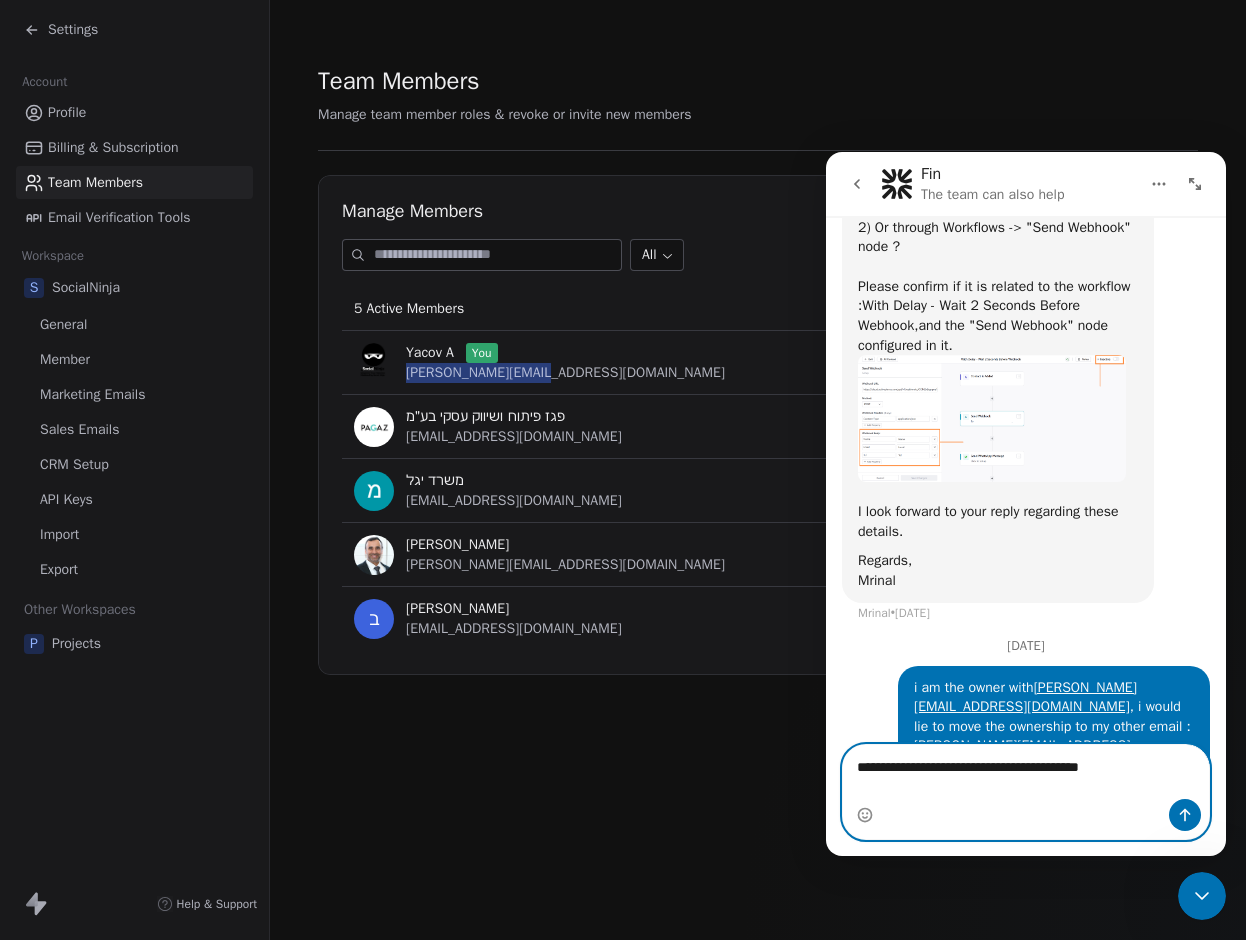 type 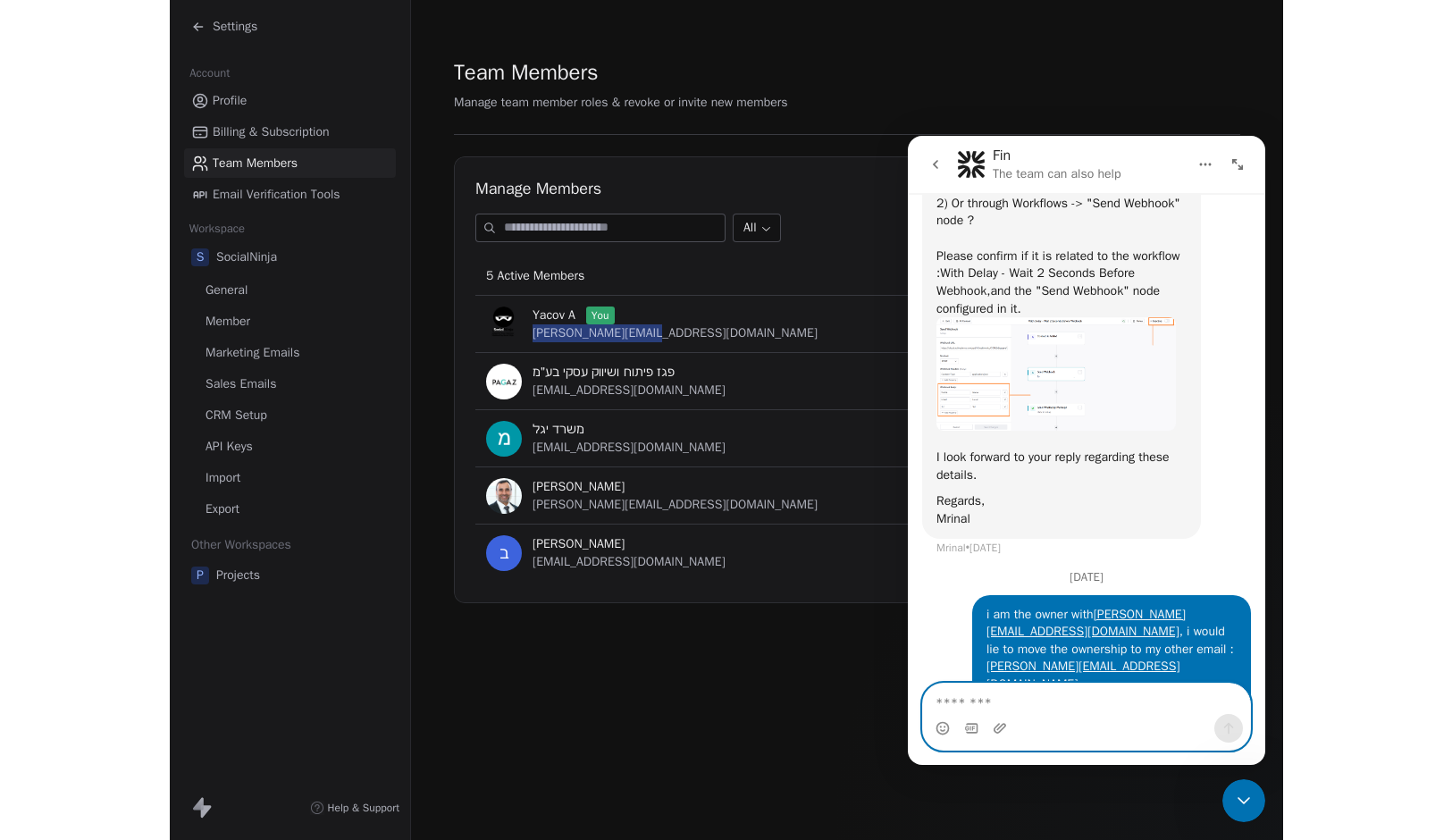 scroll, scrollTop: 3861, scrollLeft: 0, axis: vertical 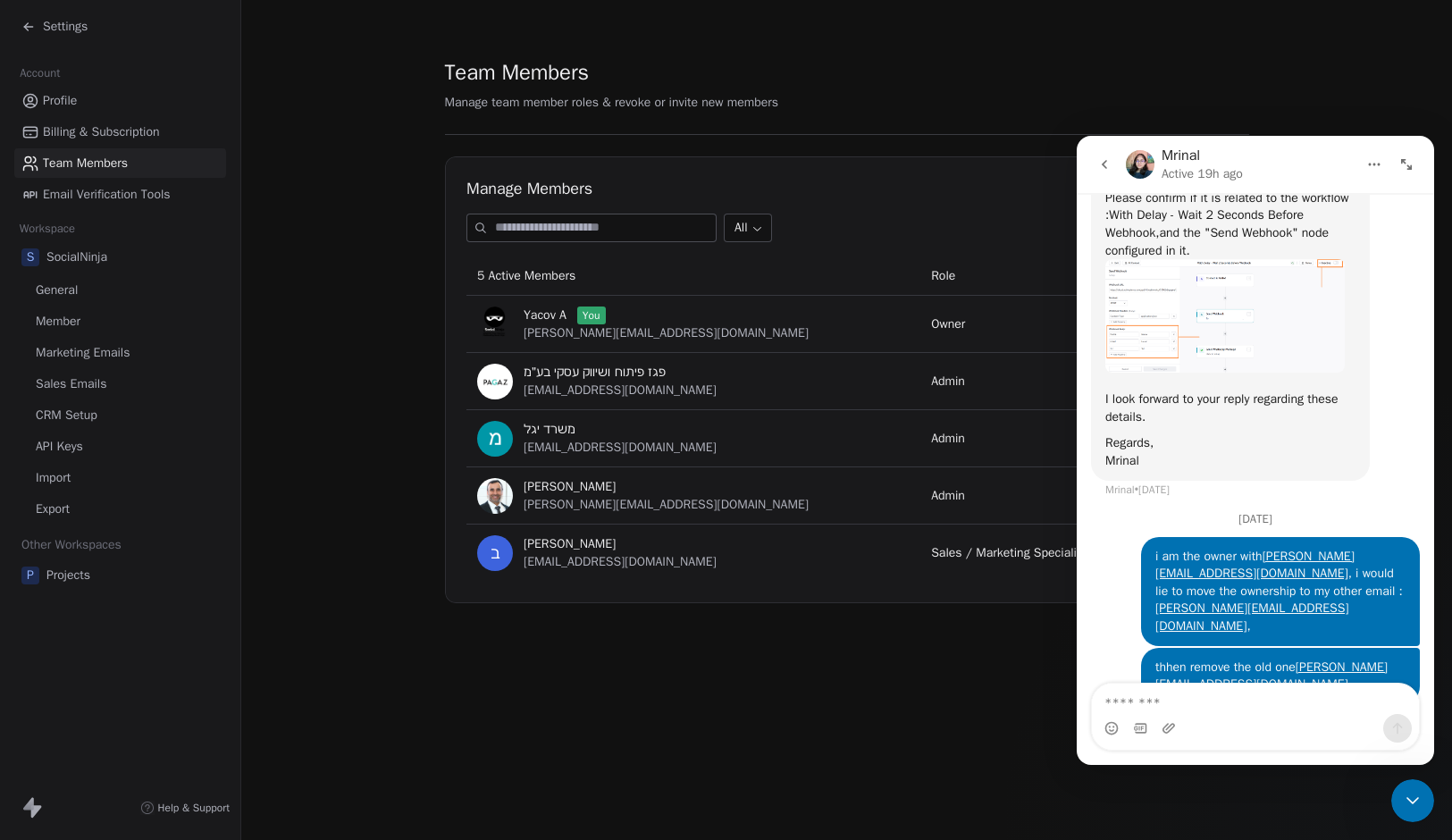 click on "Team Members Manage team member roles & revoke or invite new members Manage Members All Invite Member 5   Active Members Role Actions [PERSON_NAME] A You [PERSON_NAME][EMAIL_ADDRESS][DOMAIN_NAME] Owner   פגז פיתוח ושיווק עסקי בע״מ [EMAIL_ADDRESS][DOMAIN_NAME] Admin   משרד יגל [EMAIL_ADDRESS][DOMAIN_NAME] Admin   יעקב Yacov [EMAIL_ADDRESS][DOMAIN_NAME] Admin   ב [PERSON_NAME] [EMAIL_ADDRESS][DOMAIN_NAME] Sales / Marketing Specialist" at bounding box center [846, 330] 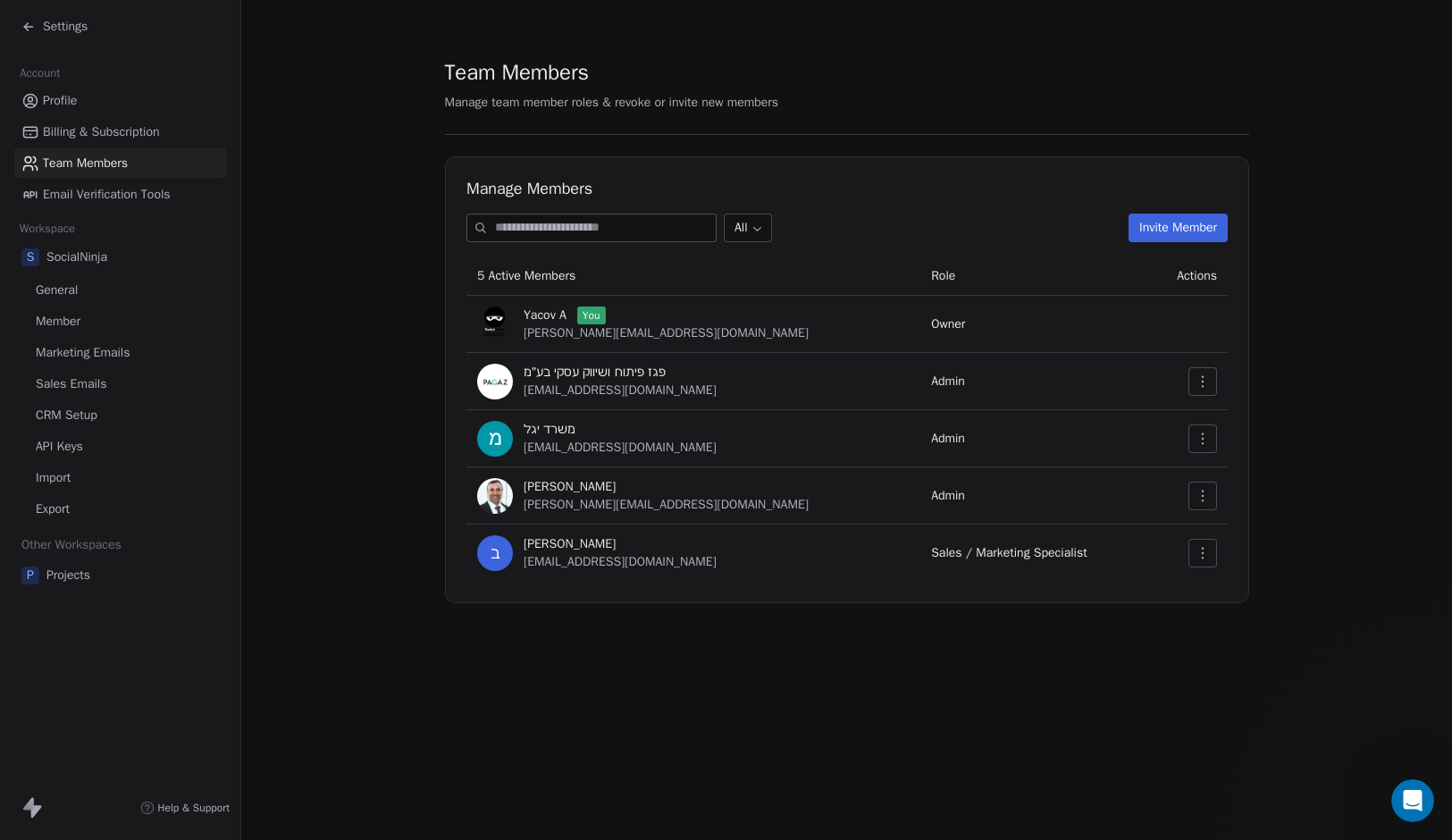 scroll, scrollTop: 0, scrollLeft: 0, axis: both 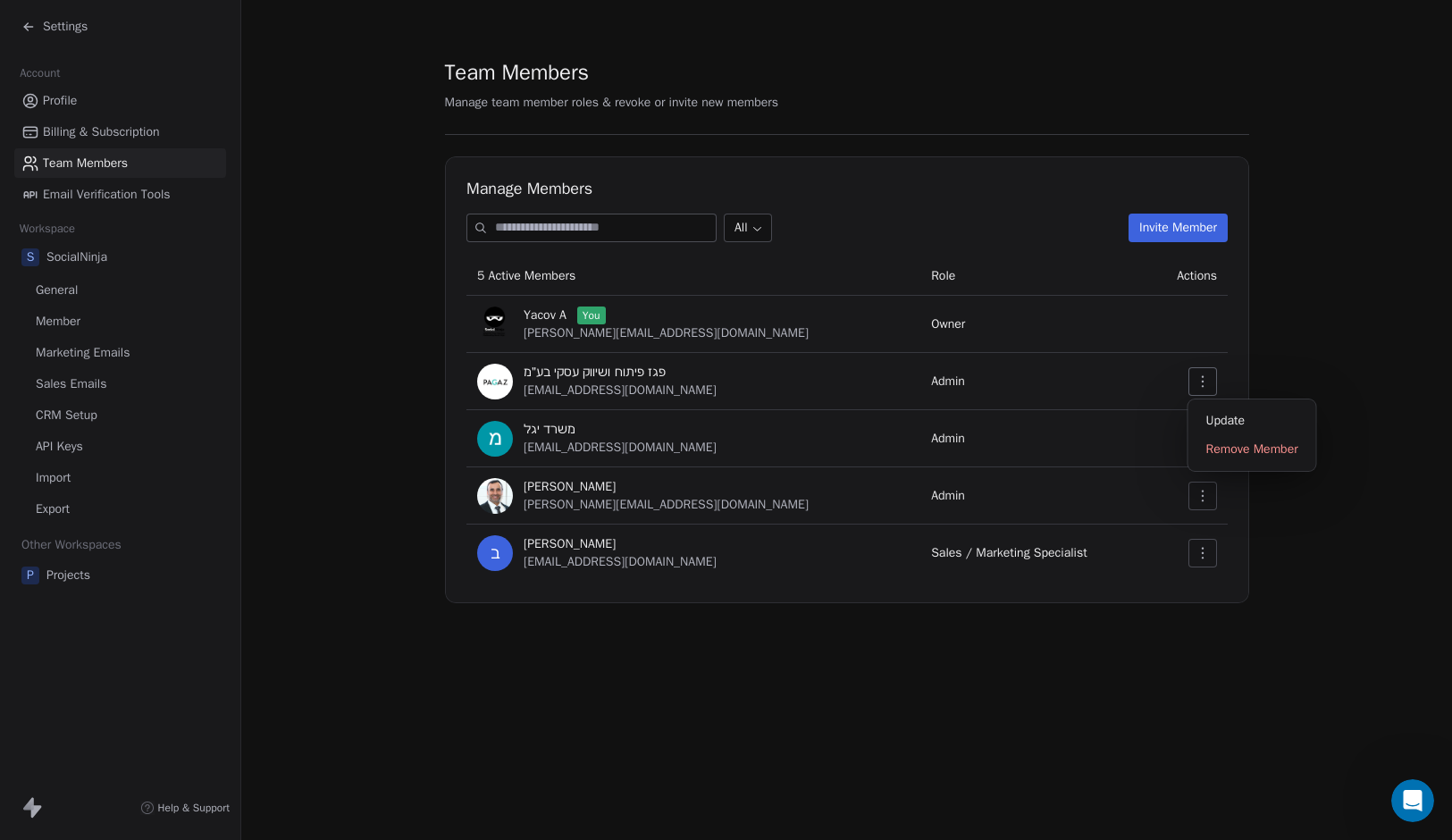 click 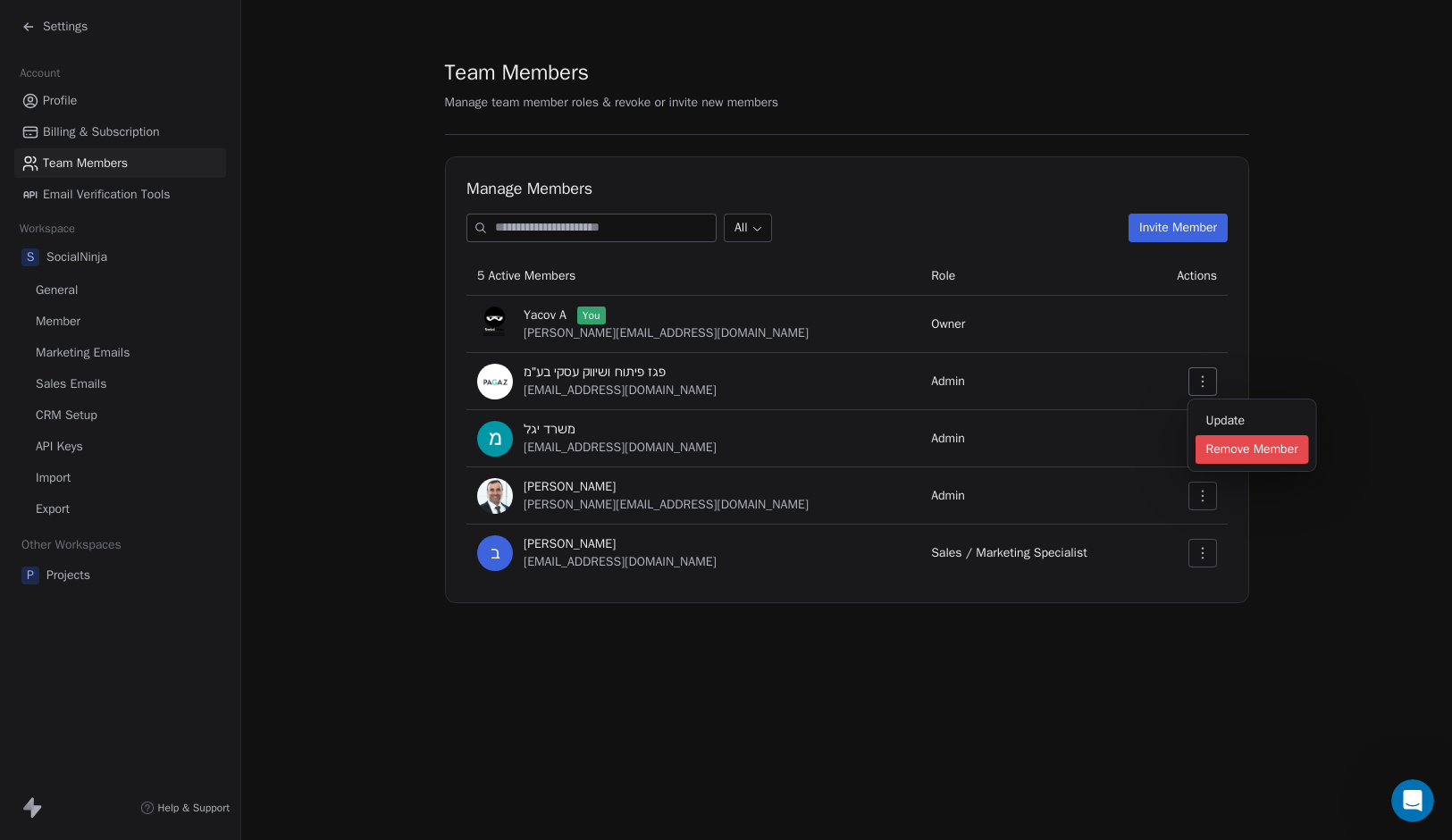 click on "Remove Member" at bounding box center (1252, 449) 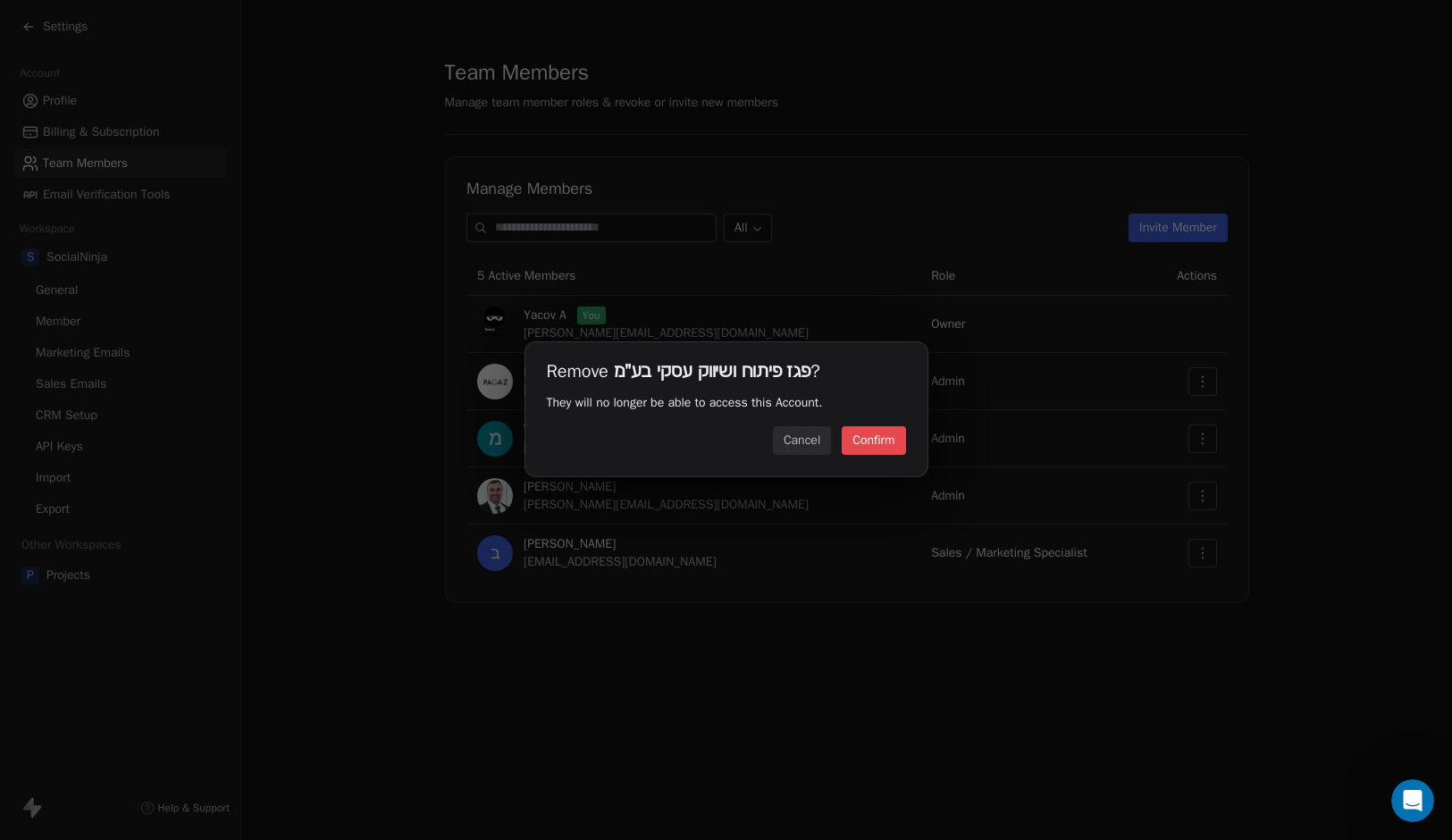 click on "Confirm" at bounding box center (873, 441) 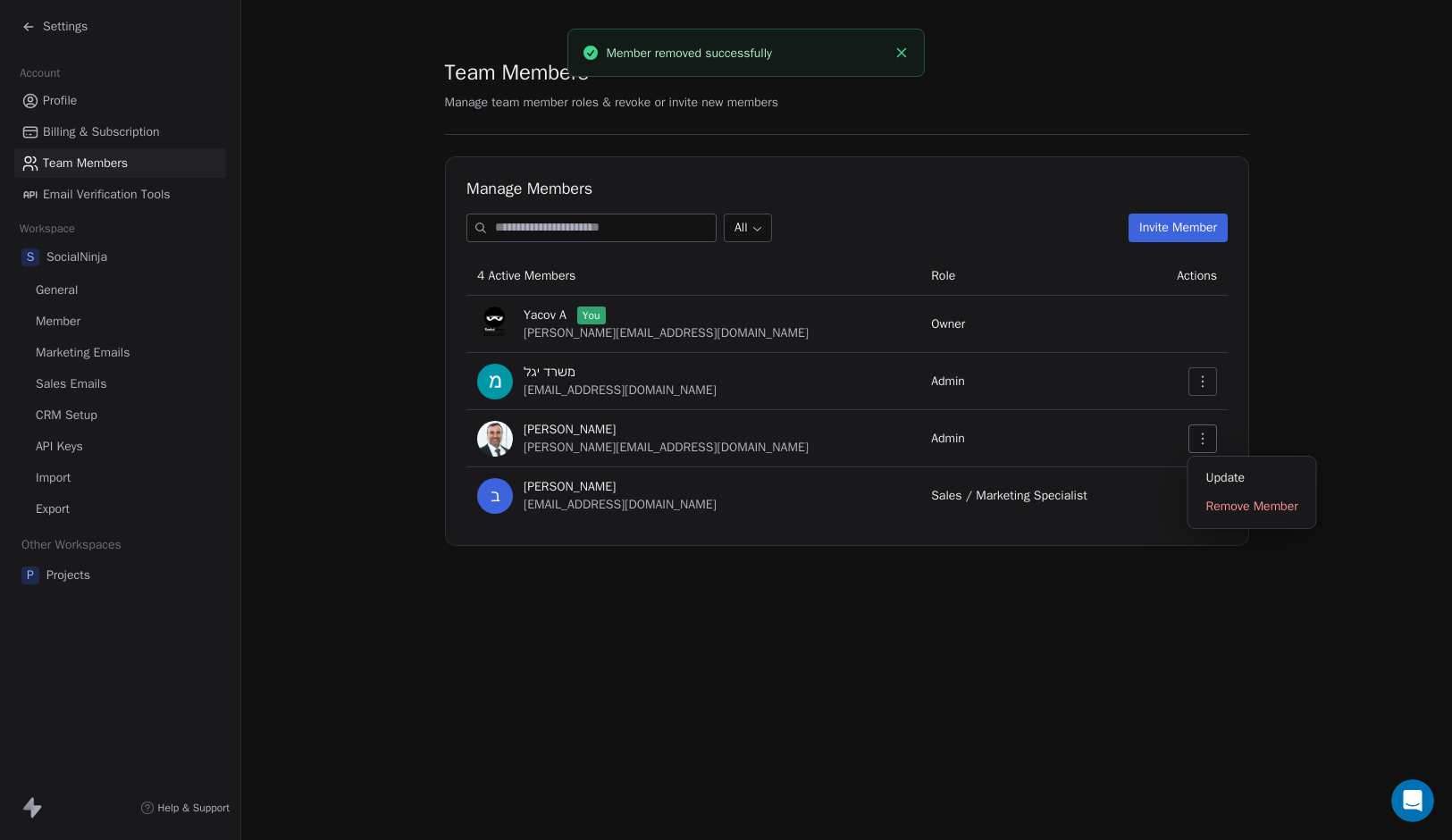 click 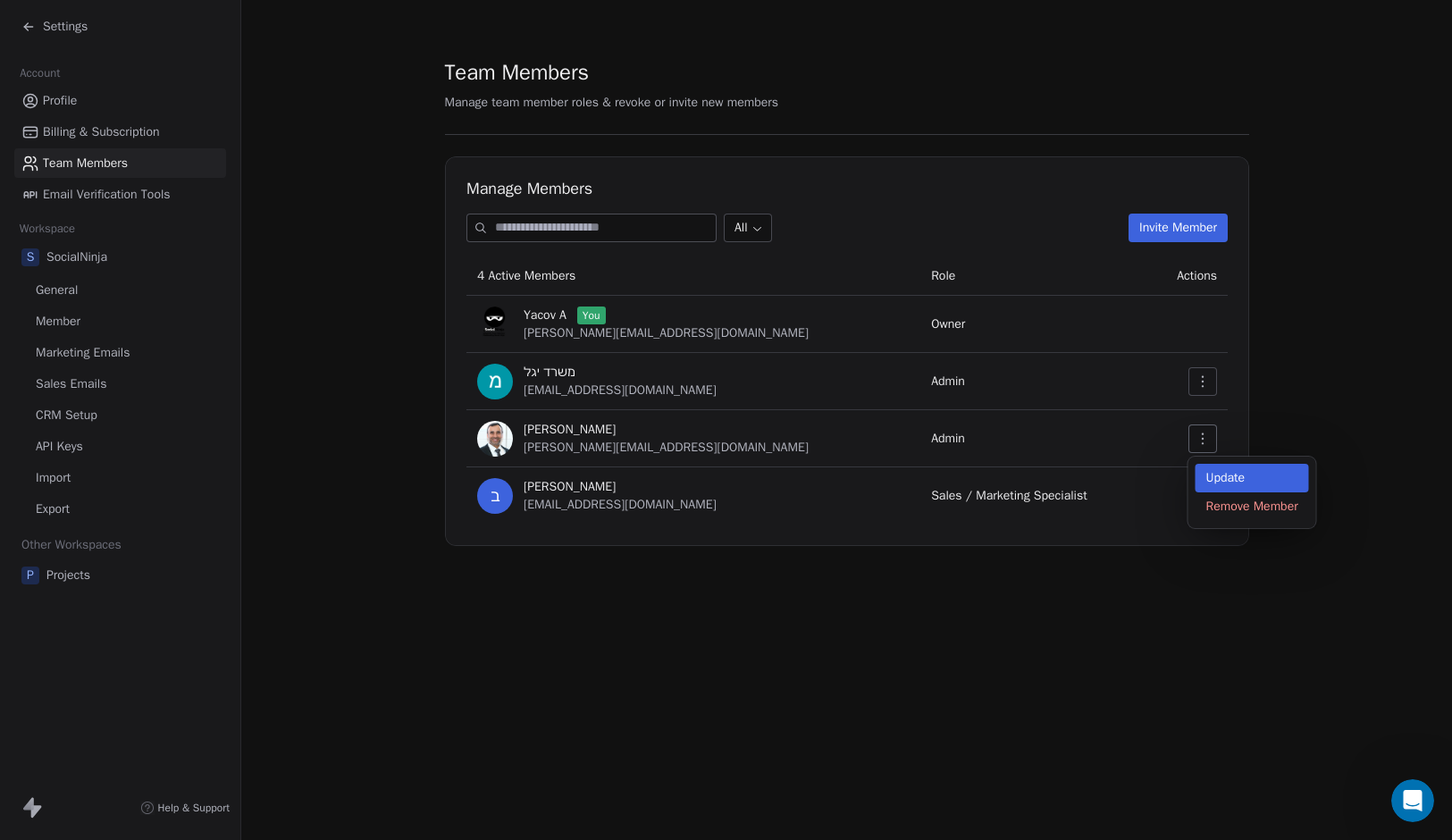 click on "Update" at bounding box center [1252, 478] 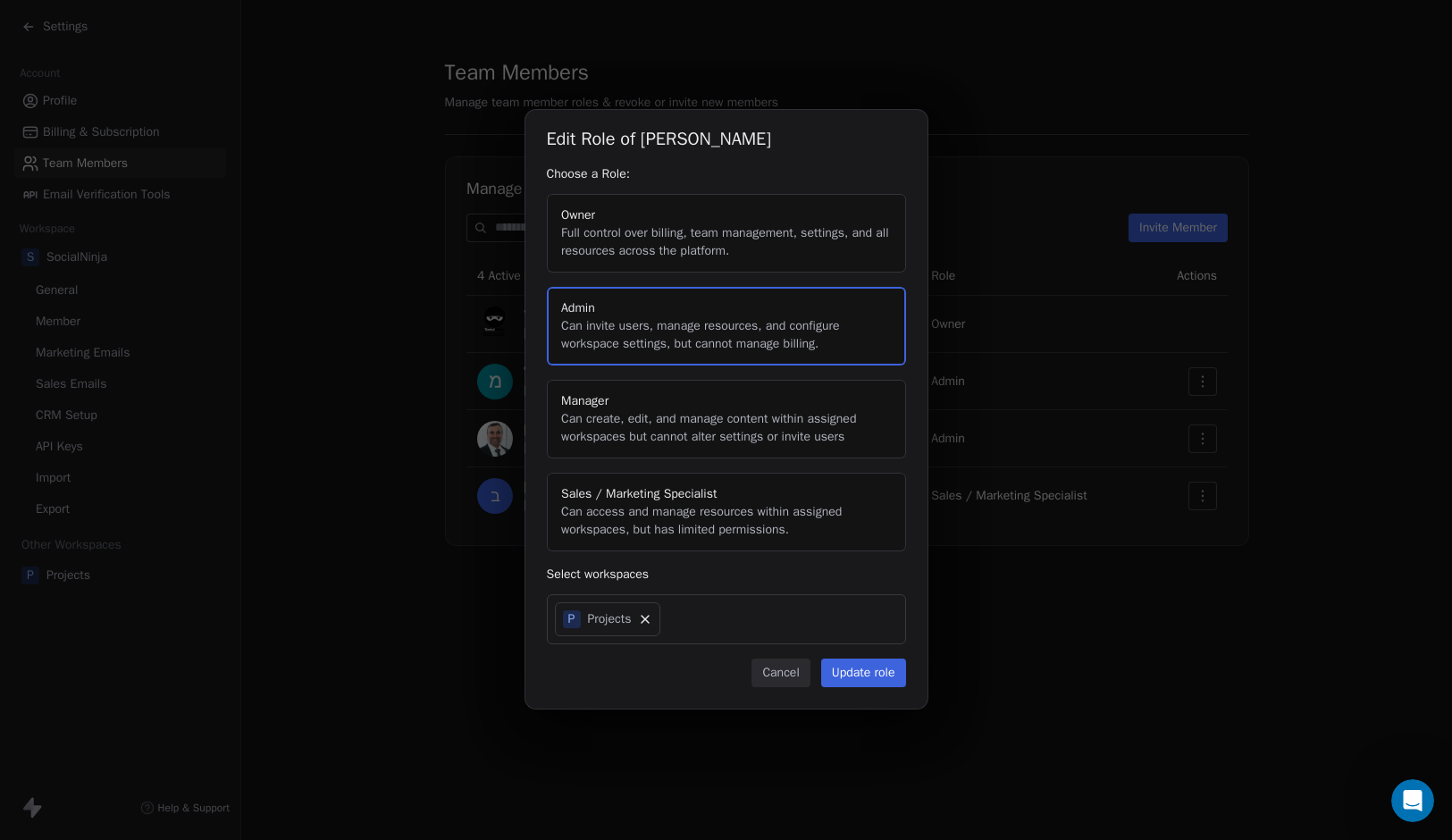 click on "Cancel" at bounding box center (780, 673) 